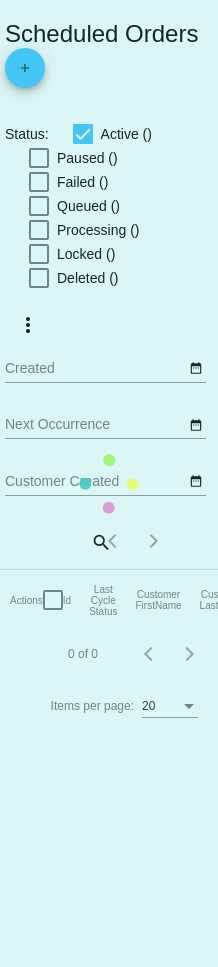 scroll, scrollTop: 0, scrollLeft: 0, axis: both 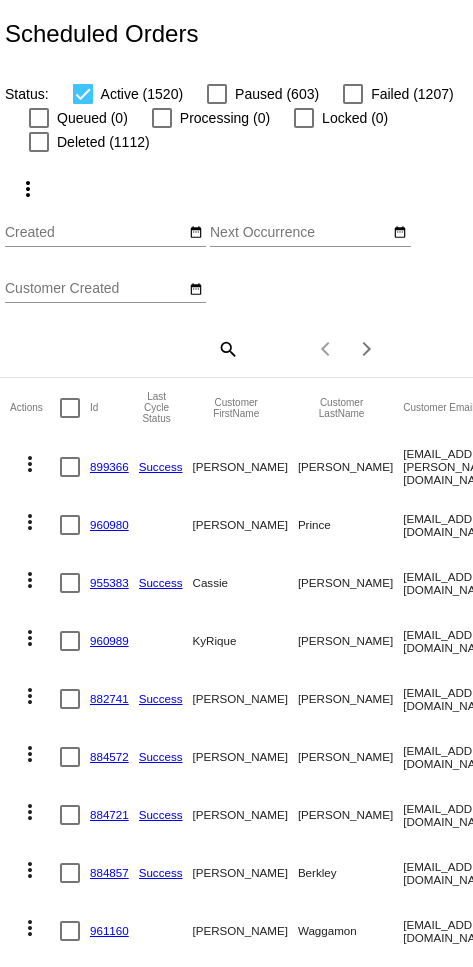 click on "Customer Created" at bounding box center (95, 289) 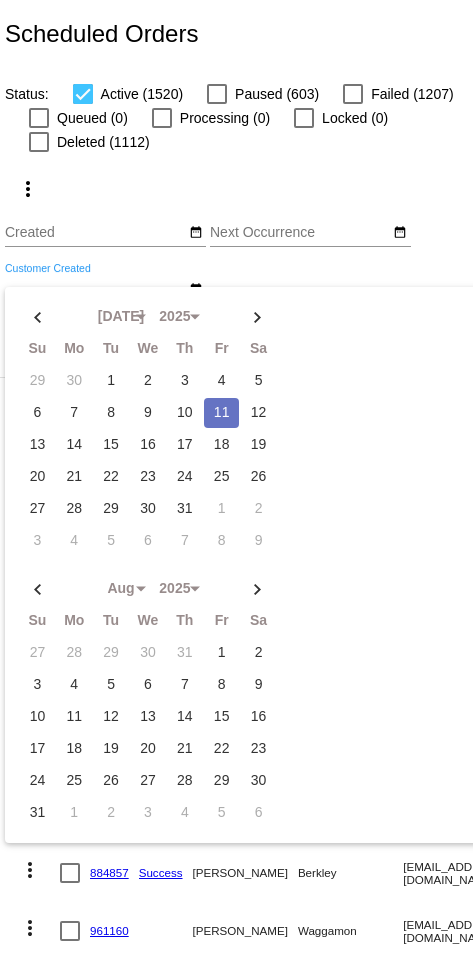 click on "more_vert
[DATE]
Jan
Feb
Mar
[DATE]" 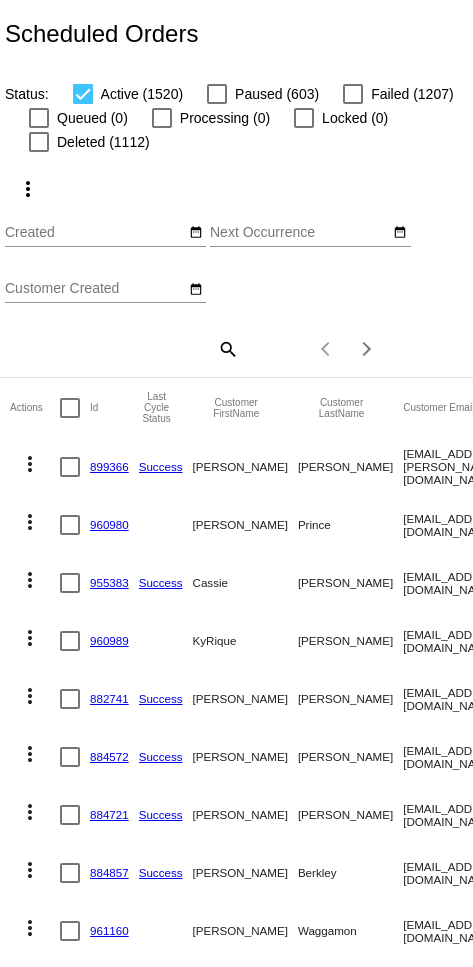 click on "search" 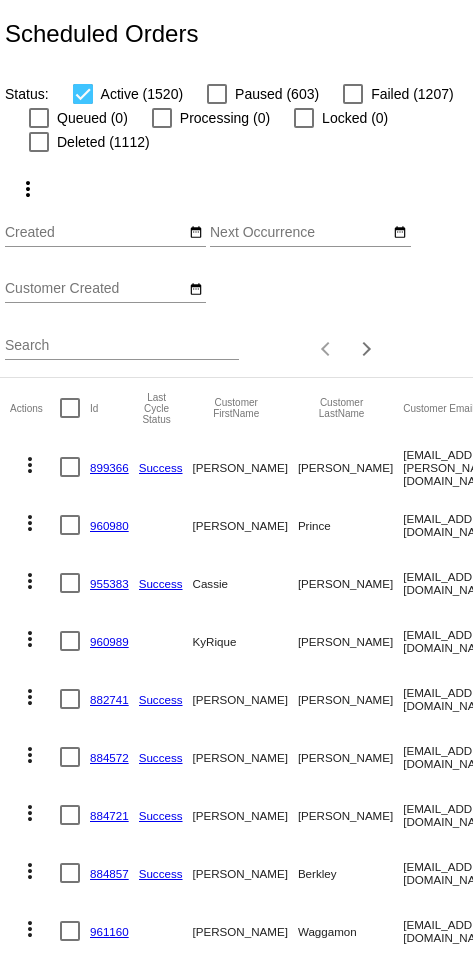 click on "Search" at bounding box center [122, 346] 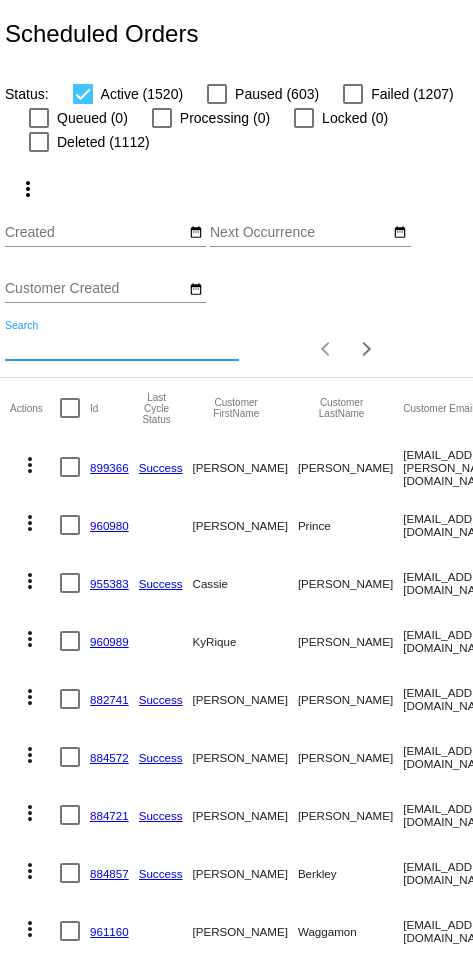 click on "Search" at bounding box center (122, 346) 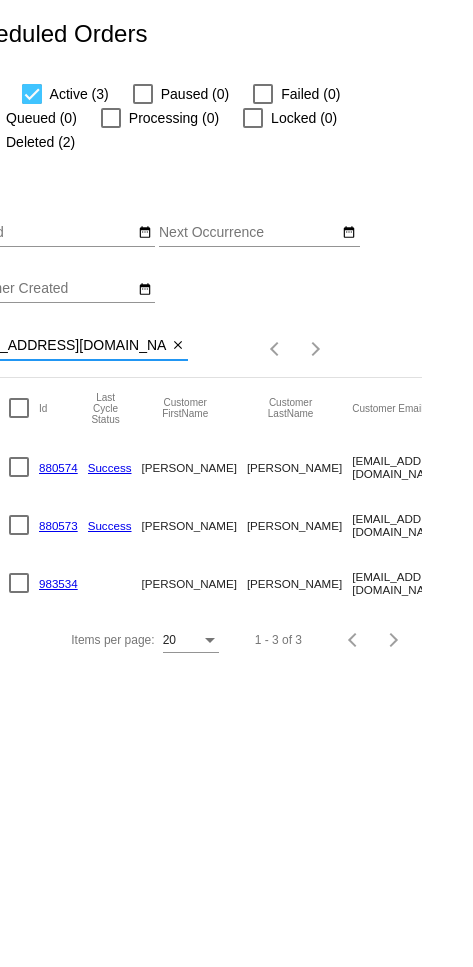 scroll, scrollTop: 0, scrollLeft: 19, axis: horizontal 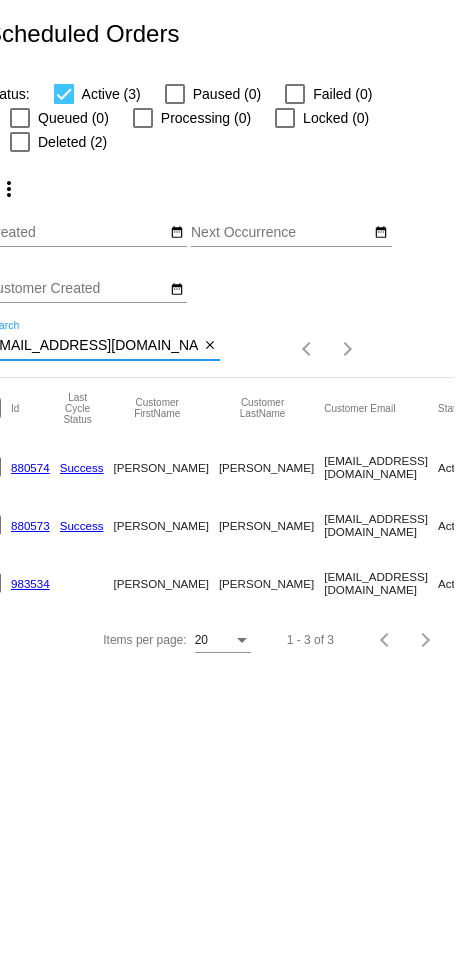 click on "880573" 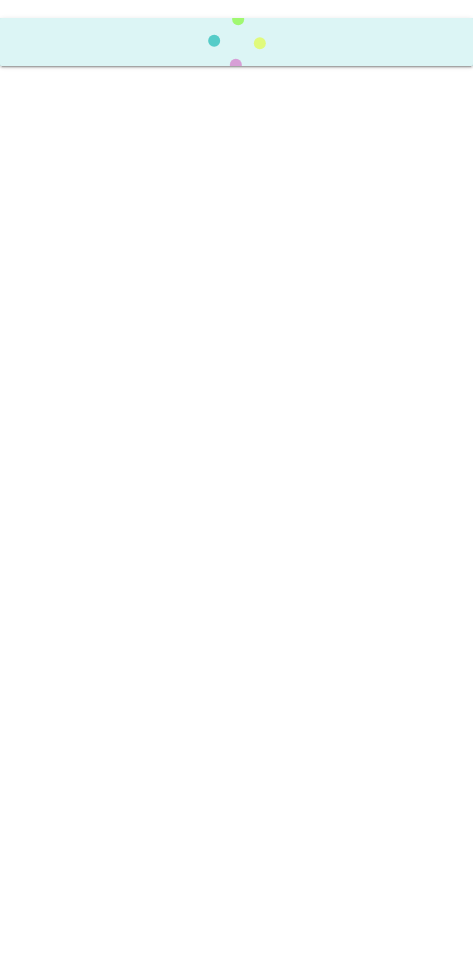 scroll, scrollTop: 0, scrollLeft: 0, axis: both 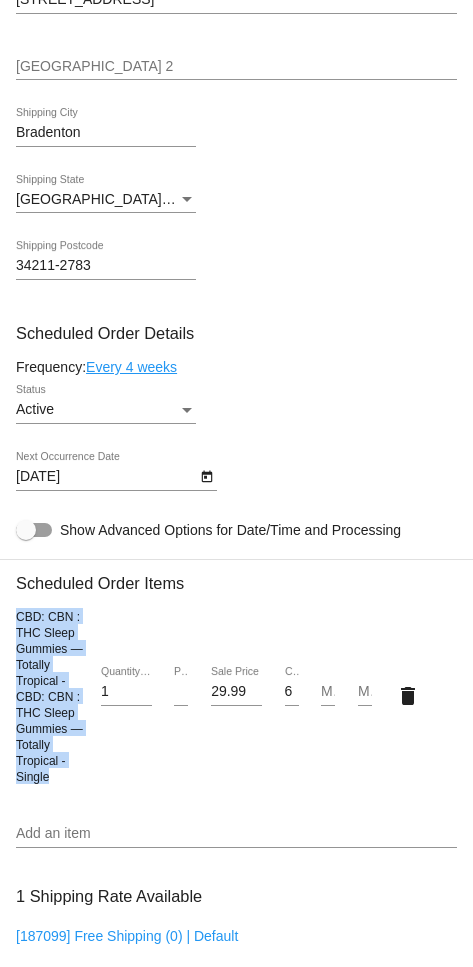 click on "Active" at bounding box center (97, 410) 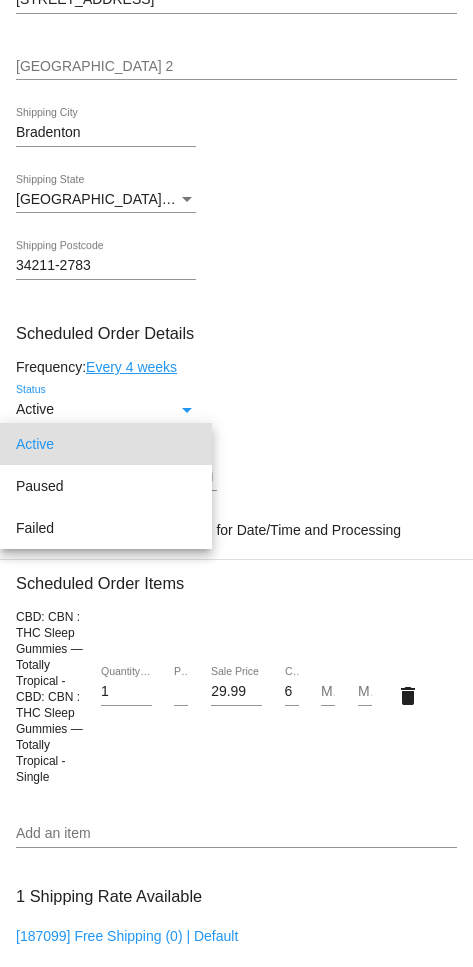 click at bounding box center [236, 483] 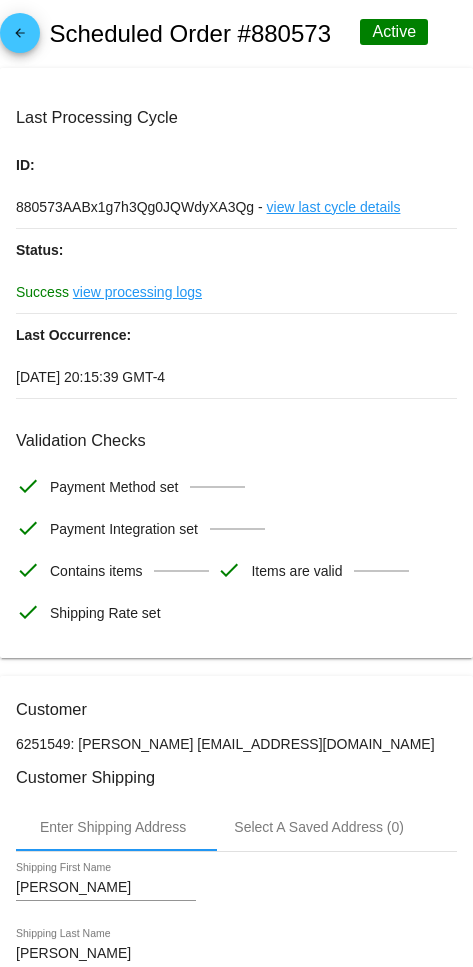 scroll, scrollTop: 0, scrollLeft: 0, axis: both 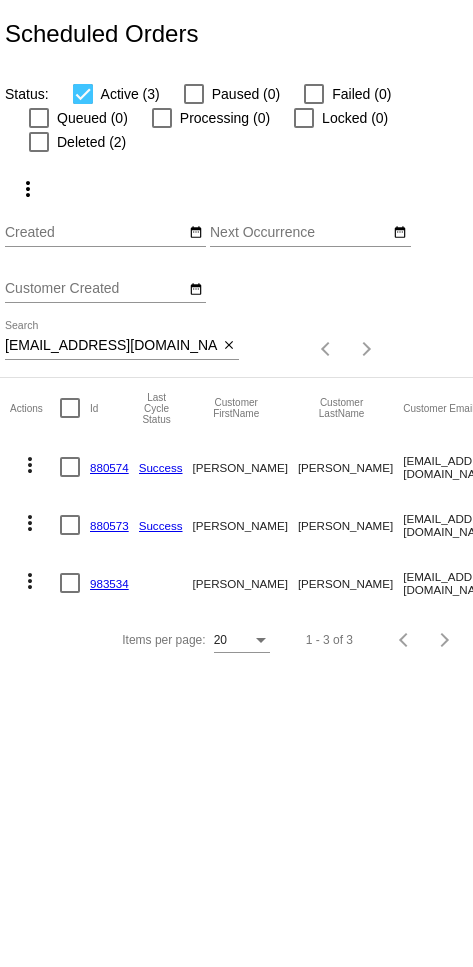 click on "more_vert" 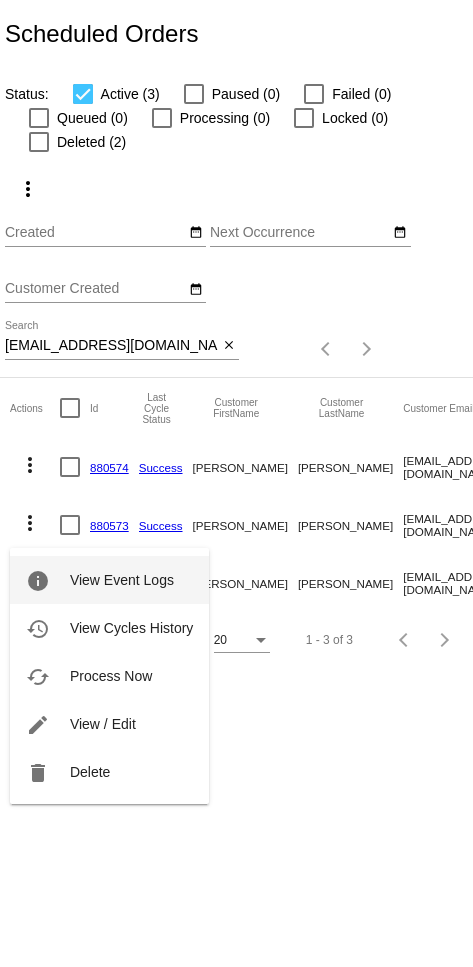click on "delete
Delete" at bounding box center (109, 772) 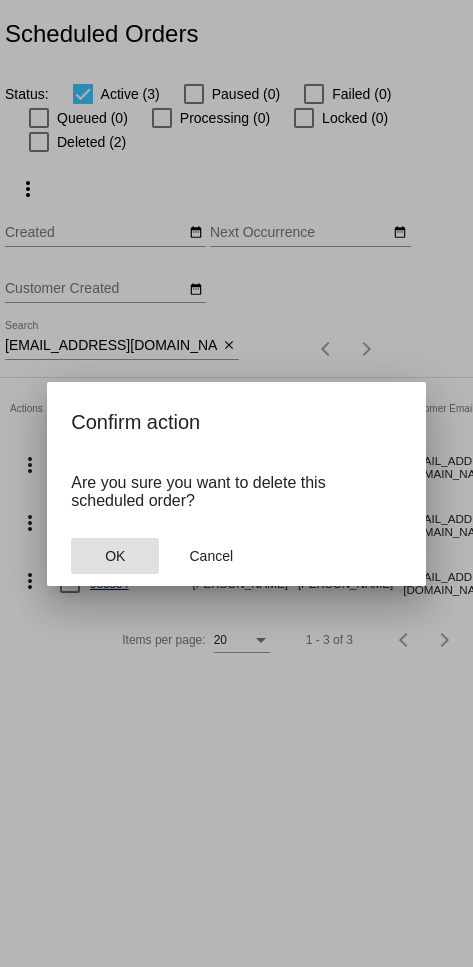 click on "OK" 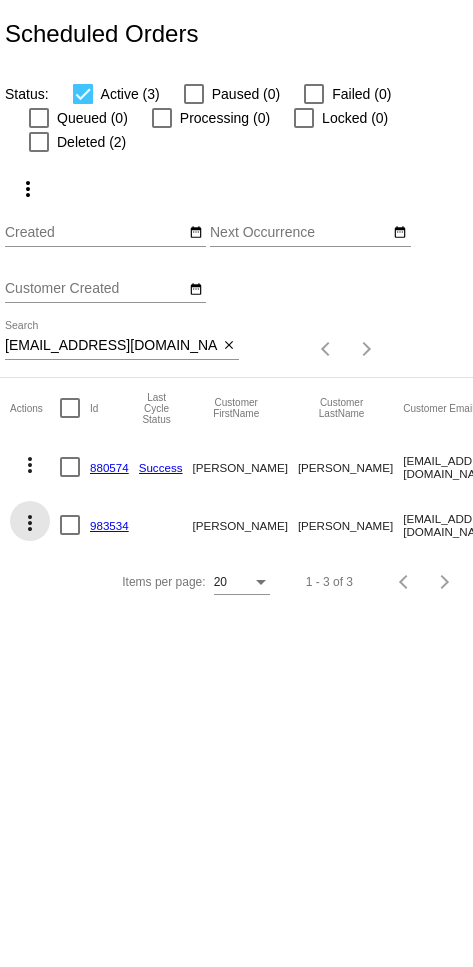 click on "Items per page: 20 1 - 3 of 3" 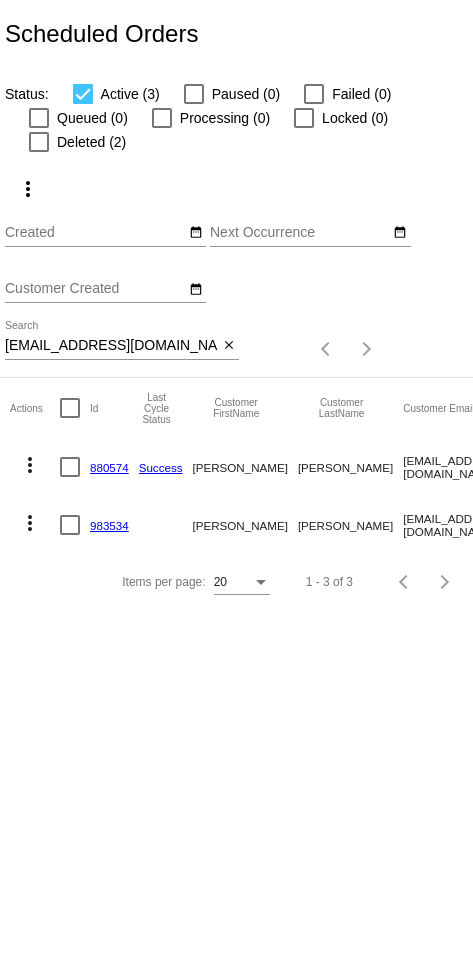 click on "more_vert" 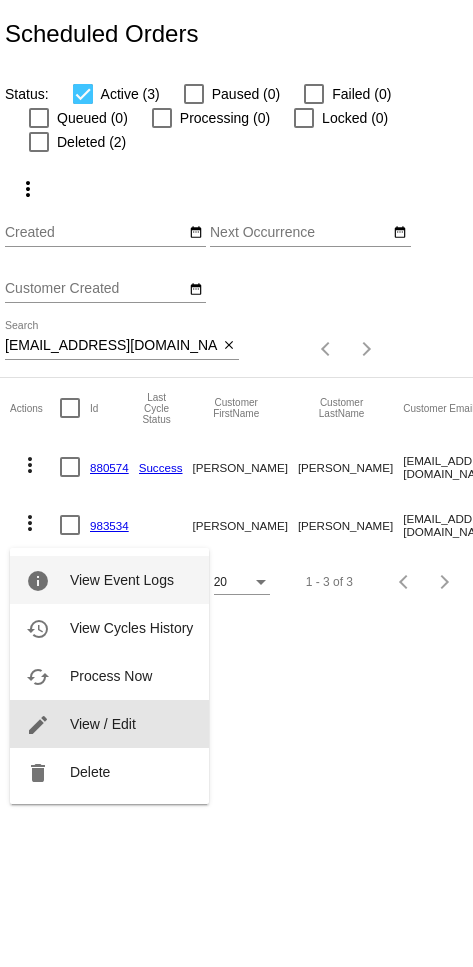 click on "edit
View / Edit" at bounding box center [109, 724] 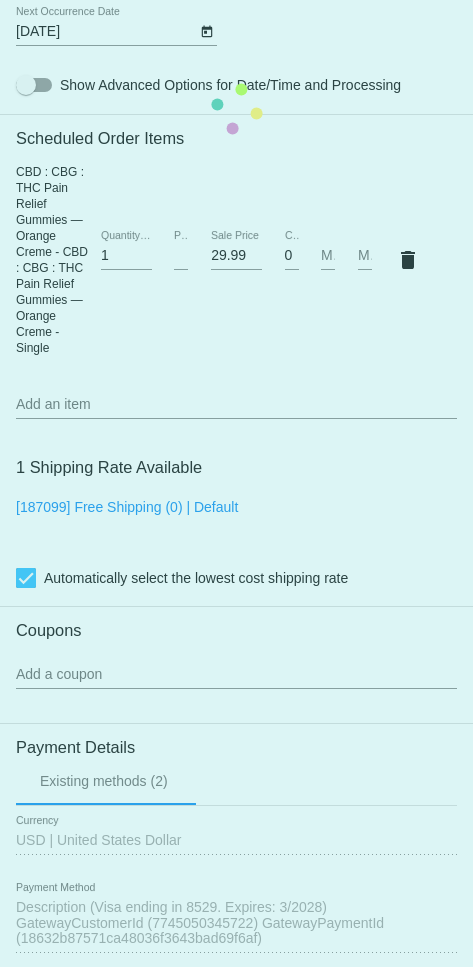 scroll, scrollTop: 1224, scrollLeft: 0, axis: vertical 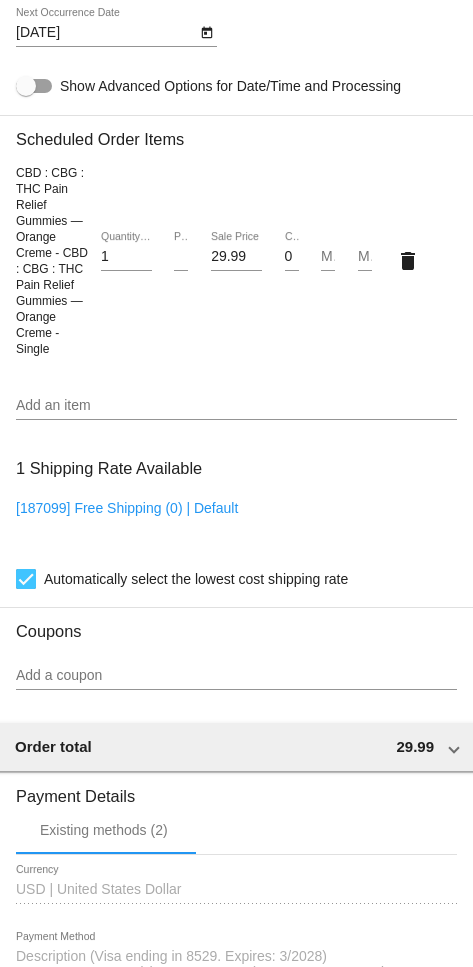 click on "Add an item" at bounding box center [236, 406] 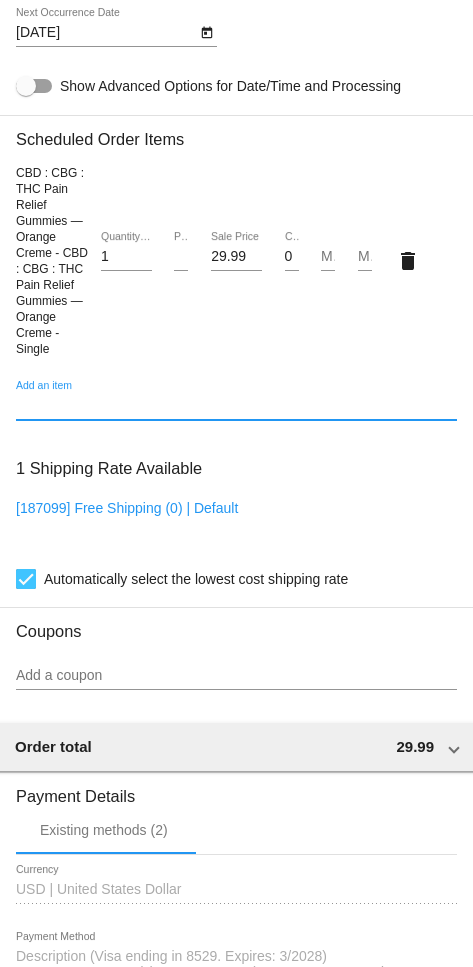 click on "Add an item" at bounding box center [236, 406] 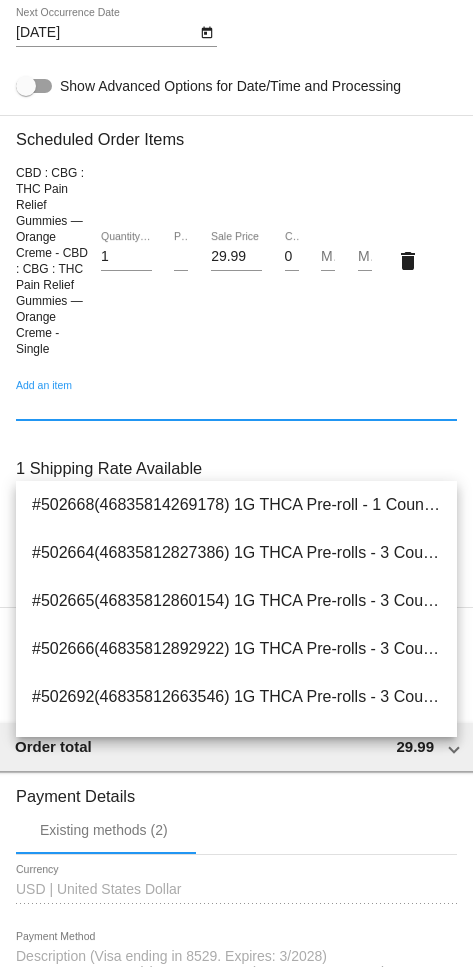paste on "[EMAIL_ADDRESS][DOMAIN_NAME]" 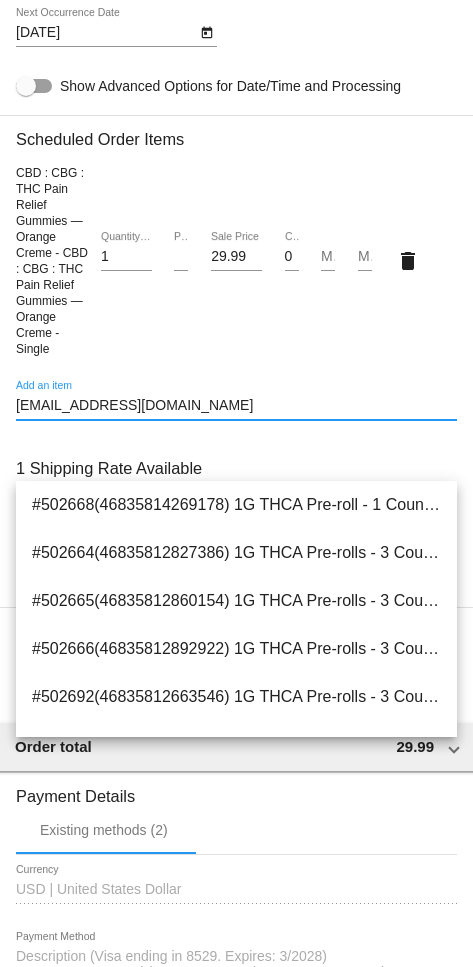 click on "[EMAIL_ADDRESS][DOMAIN_NAME]" at bounding box center (236, 406) 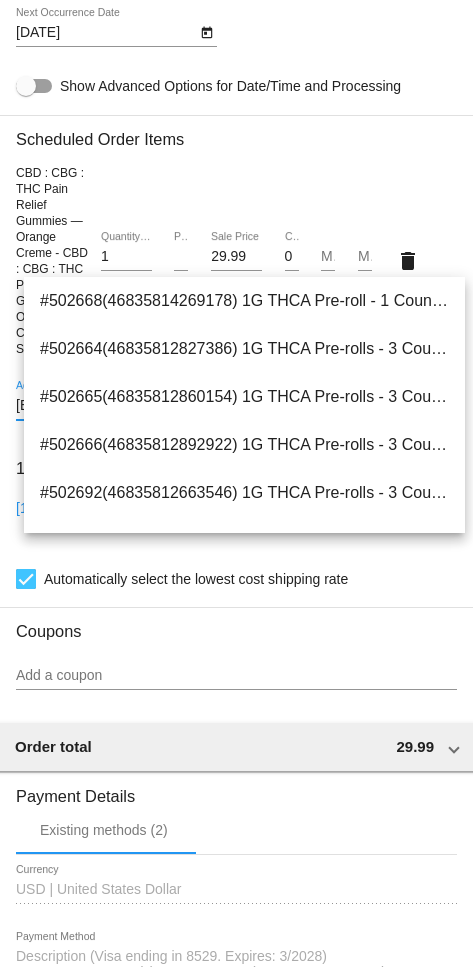 scroll, scrollTop: 1224, scrollLeft: 0, axis: vertical 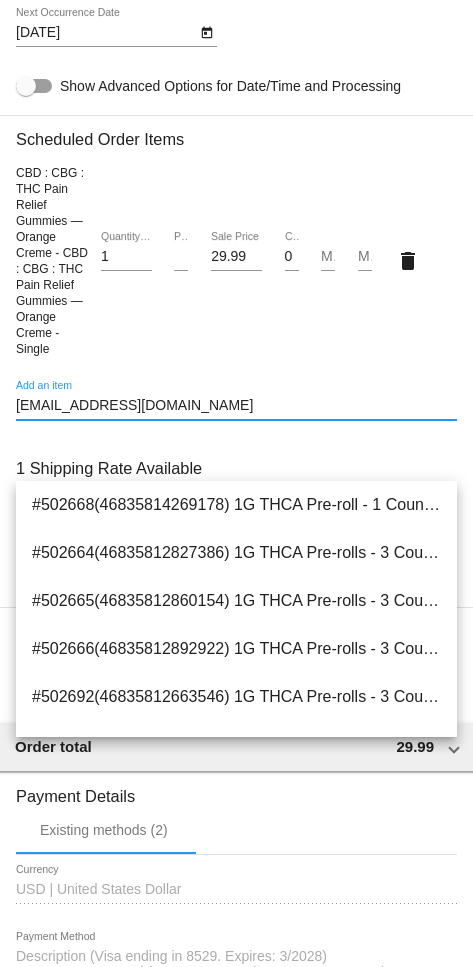 paste on "CBD: CBN : THC Sleep Gummies — Totally Tropical" 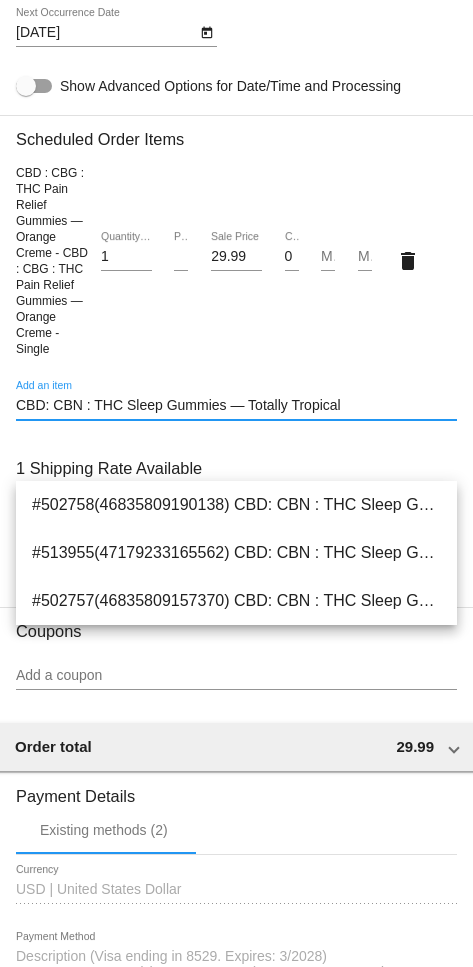 click on "CBD: CBN : THC Sleep Gummies — Totally Tropical" at bounding box center (236, 406) 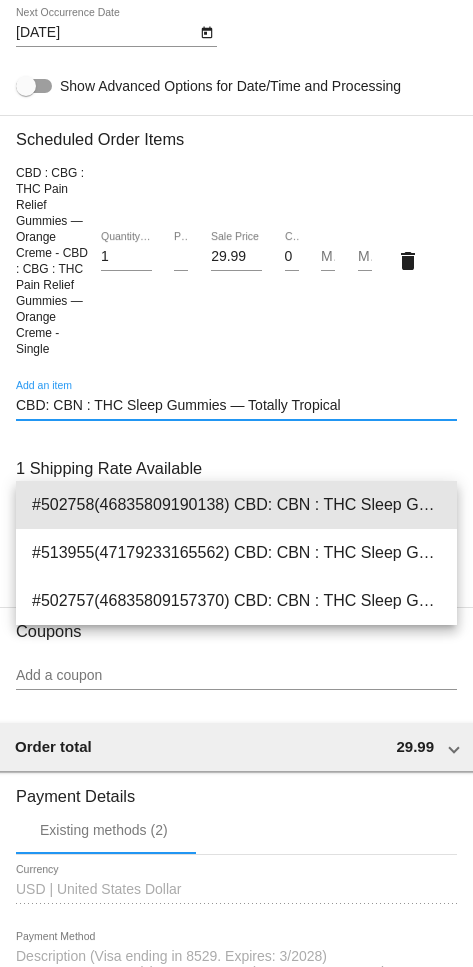 type on "CBD: CBN : THC Sleep Gummies — Totally Tropical" 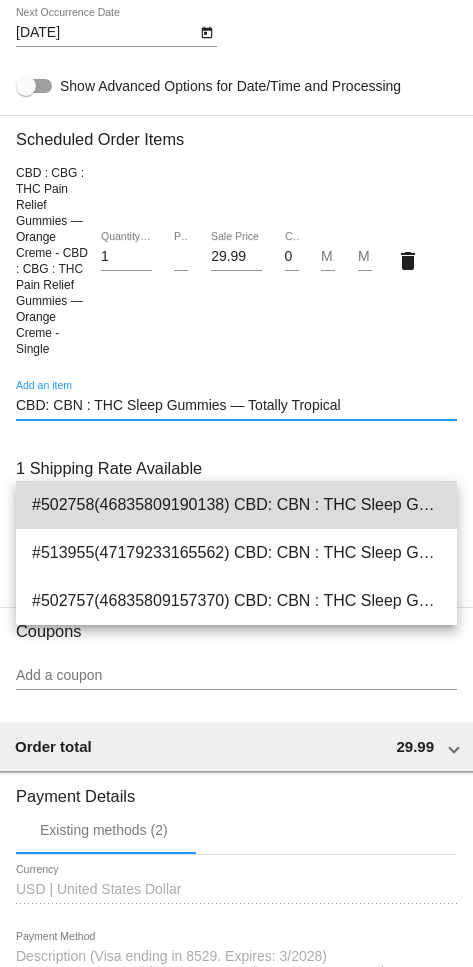 click on "#502758(46835809190138) CBD: CBN : THC Sleep Gummies — Totally Tropical - CBD: CBN : THC Sleep Gummies — Totally Tropical - 2-Pack 59.99" at bounding box center [236, 505] 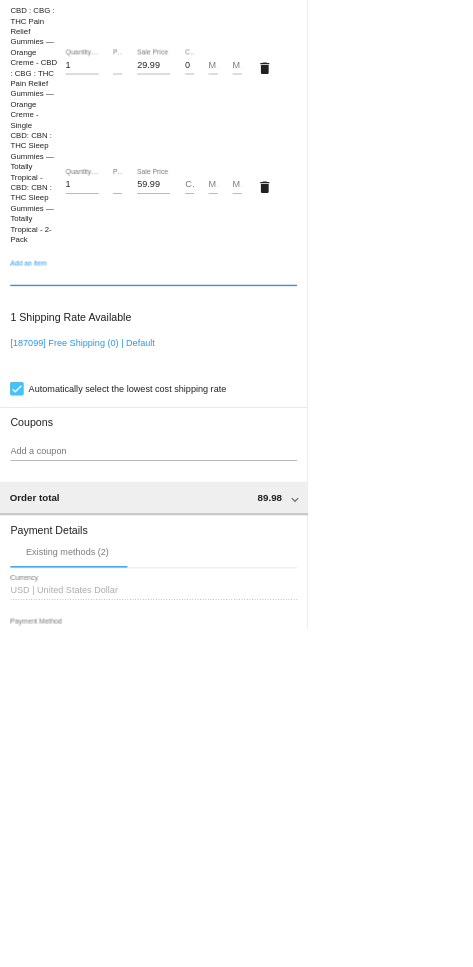 scroll, scrollTop: 1224, scrollLeft: 0, axis: vertical 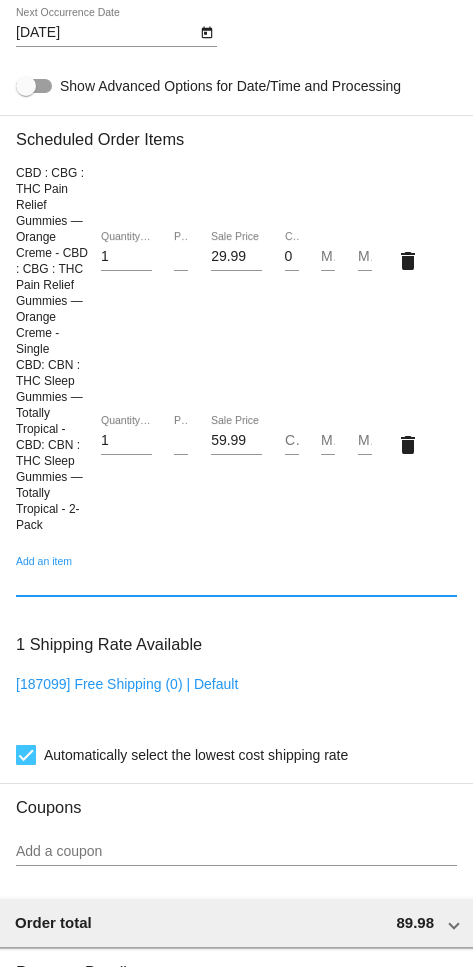 click on "CBD: CBN : THC Sleep Gummies — Totally Tropical - CBD: CBN : THC Sleep Gummies — Totally Tropical - 2-Pack" 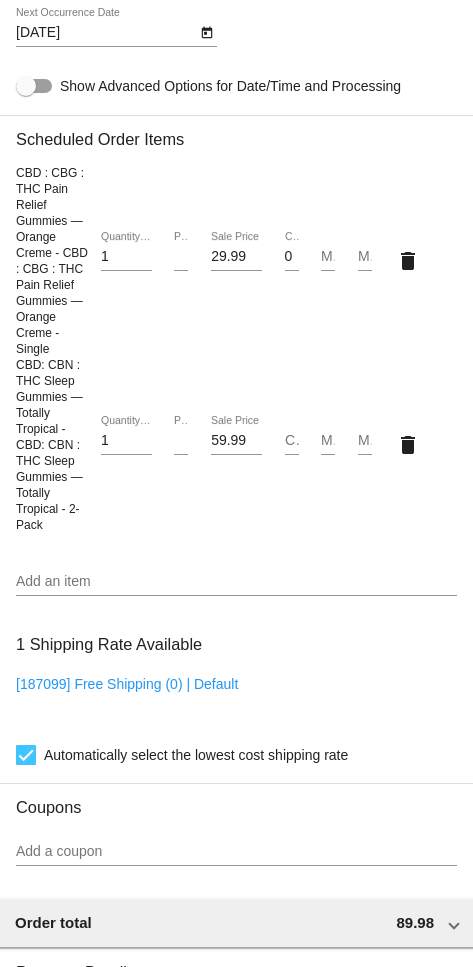 click on "CBD: CBN : THC Sleep Gummies — Totally Tropical - CBD: CBN : THC Sleep Gummies — Totally Tropical - 2-Pack" 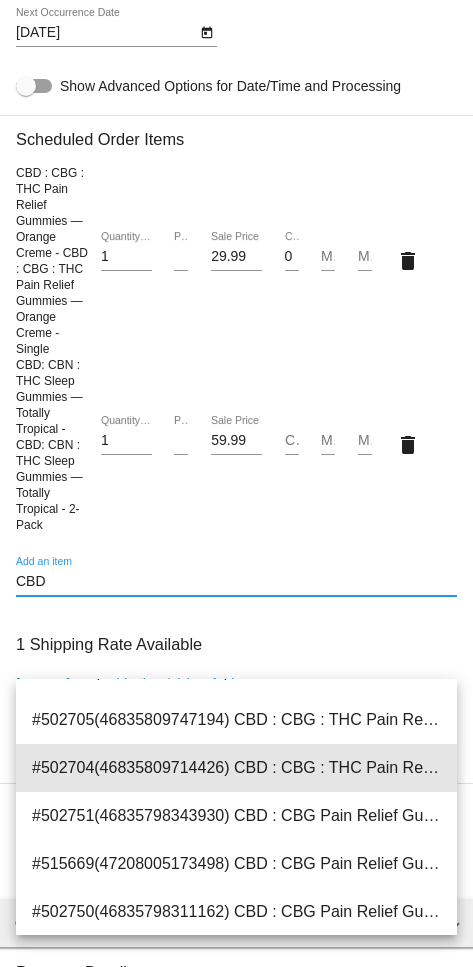scroll, scrollTop: 27, scrollLeft: 0, axis: vertical 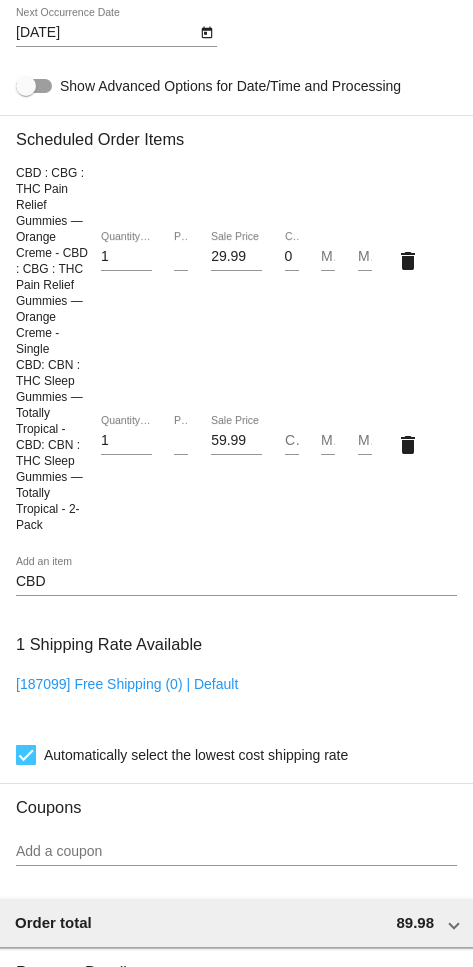 click on "CBD" at bounding box center [236, 582] 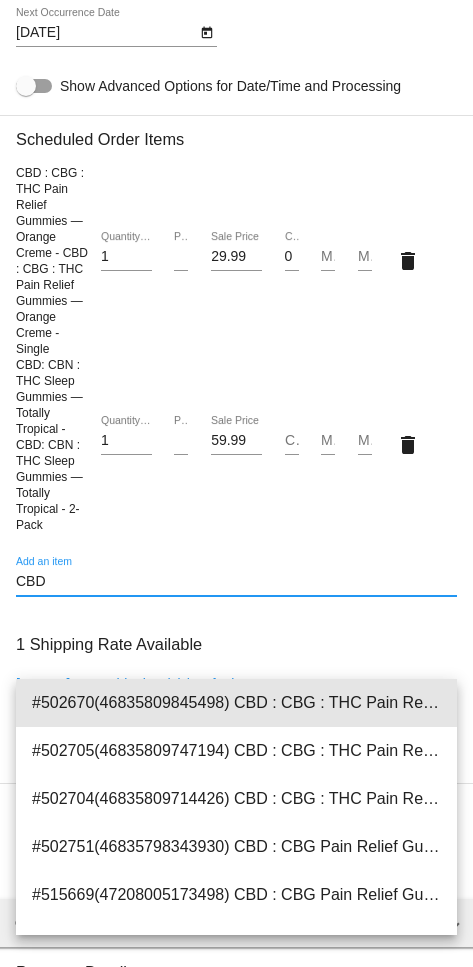 type on "CBD" 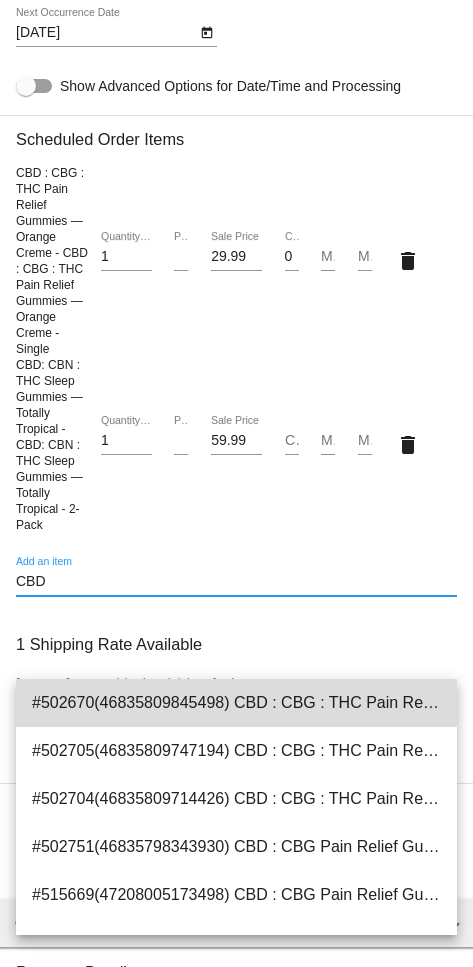 click on "#502670(46835809845498) CBD : CBG : THC Pain Relief Gummies — Lime Ginger (Sample Pack) - CBD : CBG : THC Pain Relief Gummies — Lime Ginger (Sample Pack) - Default Title 9.99" at bounding box center (236, 703) 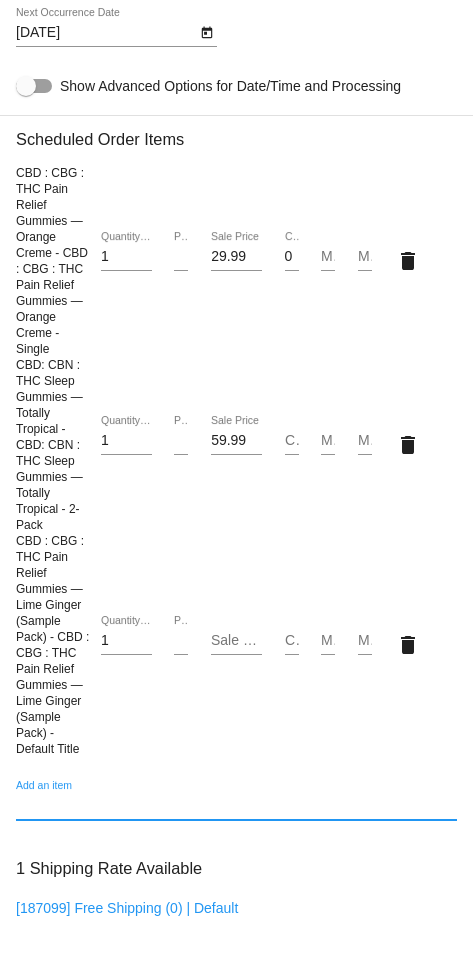 click on "delete" 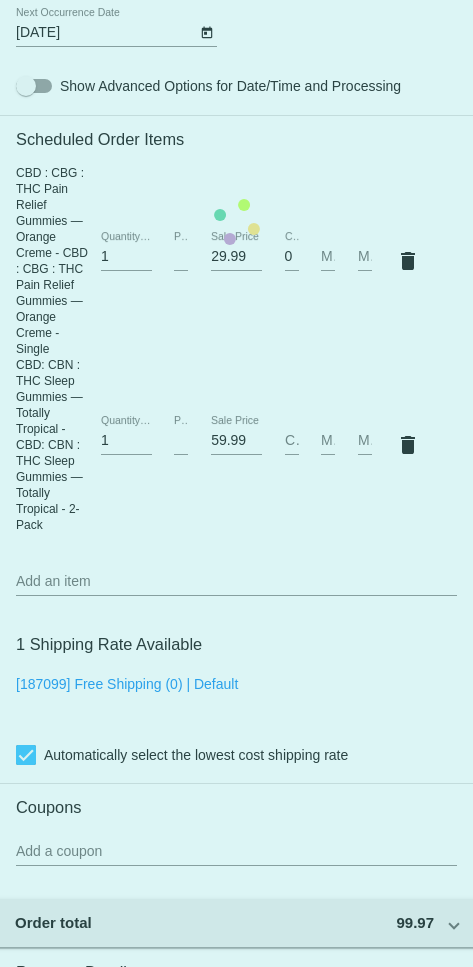 click on "Customer
6251549: [PERSON_NAME]
[EMAIL_ADDRESS][DOMAIN_NAME]
Customer Shipping
Enter Shipping Address Select A Saved Address (0)
[PERSON_NAME]
Shipping First Name
[PERSON_NAME]
Shipping Last Name
[GEOGRAPHIC_DATA] | [GEOGRAPHIC_DATA]
Shipping Country
[STREET_ADDRESS]
[STREET_ADDRESS]
Bradenton
Shipping City
[GEOGRAPHIC_DATA] | [US_STATE]
Shipping State
34211-2783
Shipping Postcode
Scheduled Order Details
Frequency:
Every 30 days
Active
Status 1" 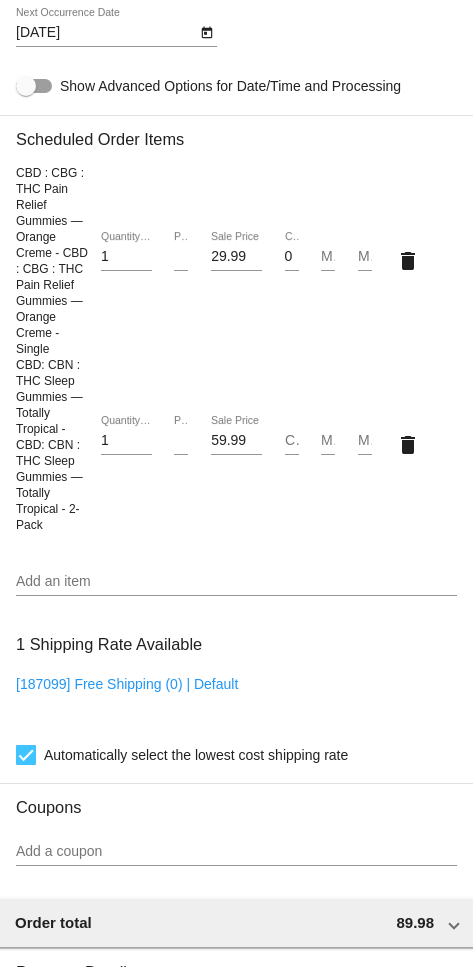 click on "delete" 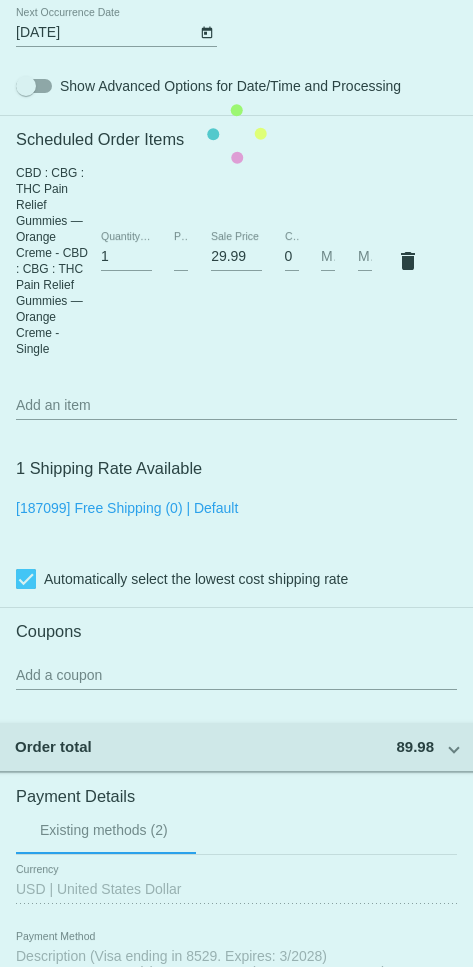 click on "Customer
6251549: [PERSON_NAME]
[EMAIL_ADDRESS][DOMAIN_NAME]
Customer Shipping
Enter Shipping Address Select A Saved Address (0)
[PERSON_NAME]
Shipping First Name
[PERSON_NAME]
Shipping Last Name
[GEOGRAPHIC_DATA] | [GEOGRAPHIC_DATA]
Shipping Country
[STREET_ADDRESS]
[STREET_ADDRESS]
Bradenton
Shipping City
[GEOGRAPHIC_DATA] | [US_STATE]
Shipping State
34211-2783
Shipping Postcode
Scheduled Order Details
Frequency:
Every 30 days
Active
Status 1" 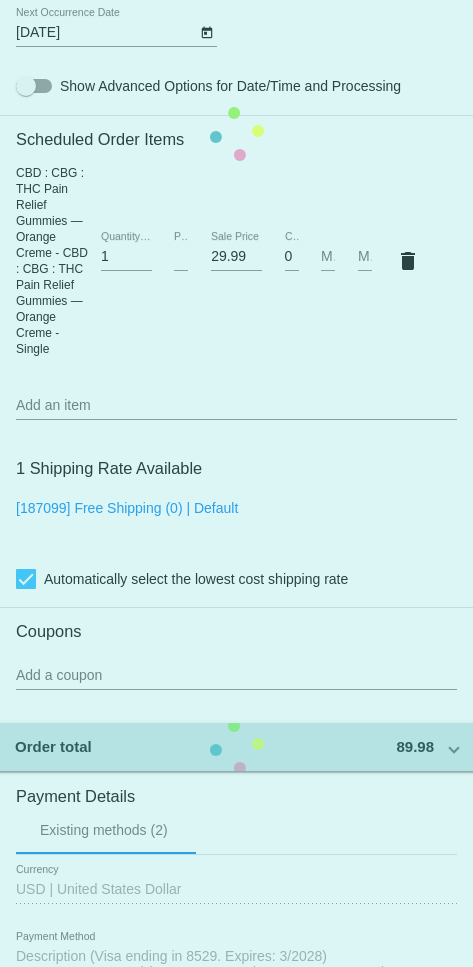 click on "Customer
6251549: [PERSON_NAME]
[EMAIL_ADDRESS][DOMAIN_NAME]
Customer Shipping
Enter Shipping Address Select A Saved Address (0)
[PERSON_NAME]
Shipping First Name
[PERSON_NAME]
Shipping Last Name
[GEOGRAPHIC_DATA] | [GEOGRAPHIC_DATA]
Shipping Country
[STREET_ADDRESS]
[STREET_ADDRESS]
Bradenton
Shipping City
[GEOGRAPHIC_DATA] | [US_STATE]
Shipping State
34211-2783
Shipping Postcode
Scheduled Order Details
Frequency:
Every 30 days
Active
Status 1" 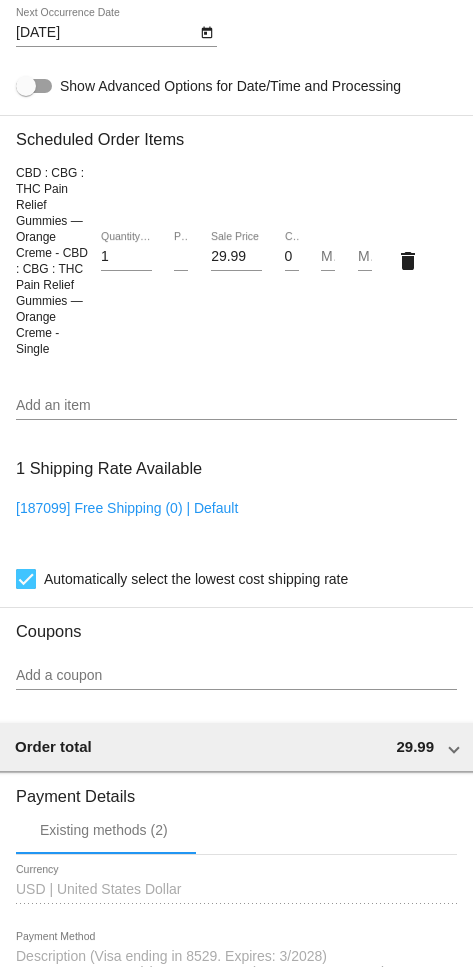 click on "Add an item" 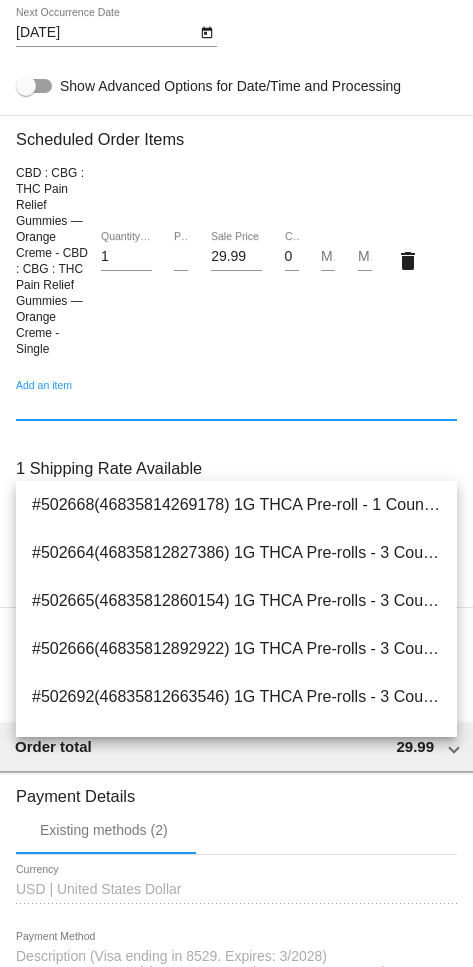 click on "Add an item" at bounding box center (236, 406) 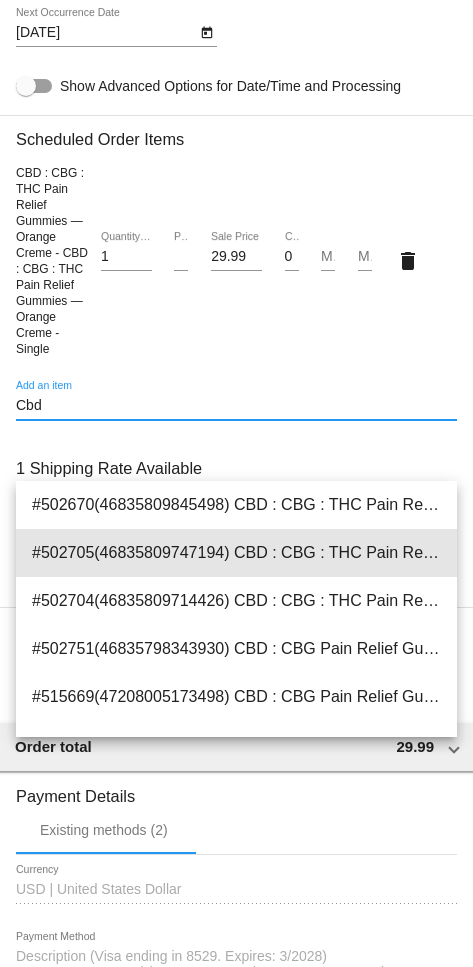 type on "Cbd" 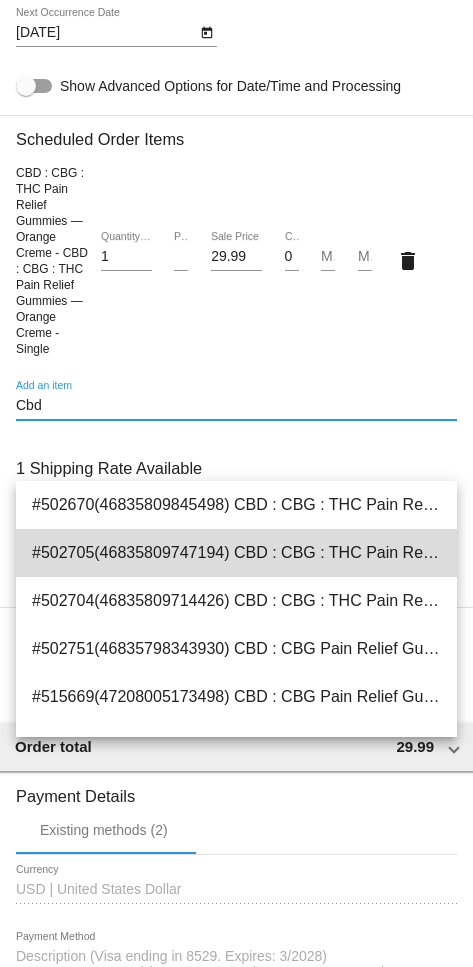 click on "#502705(46835809747194) CBD : CBG : THC Pain Relief Gummies — Orange Creme - CBD : CBG : THC Pain Relief Gummies — Orange Creme - 2-Pack 59.99" at bounding box center [236, 553] 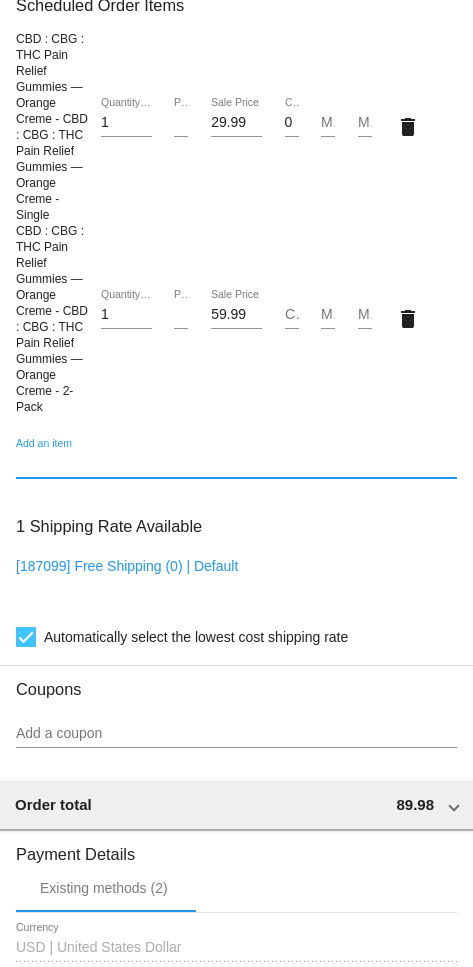 scroll, scrollTop: 1370, scrollLeft: 0, axis: vertical 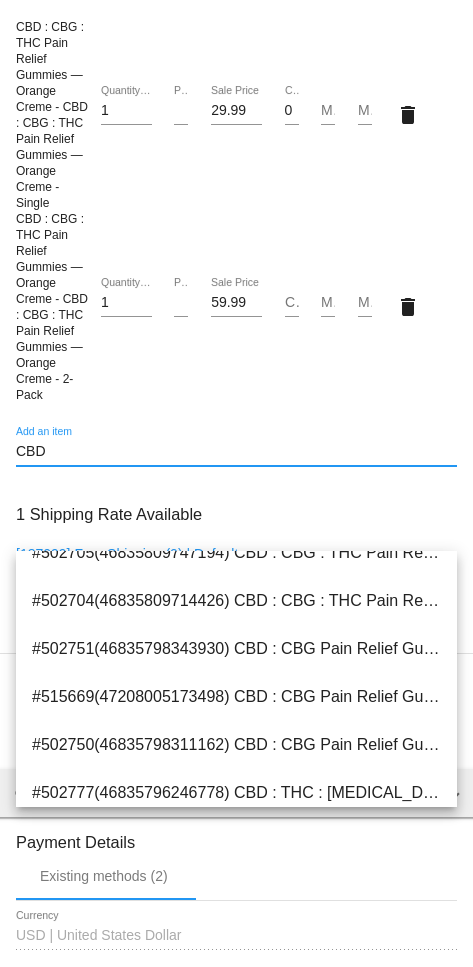 type on "CBD" 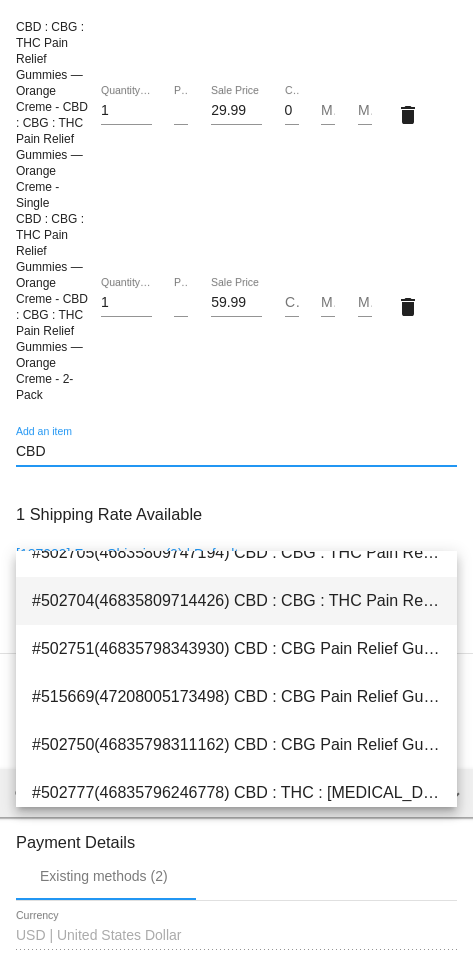 click on "#502704(46835809714426) CBD : CBG : THC Pain Relief Gummies — Orange Creme - CBD : CBG : THC Pain Relief Gummies — Orange Creme - Single 29.99" at bounding box center [236, 601] 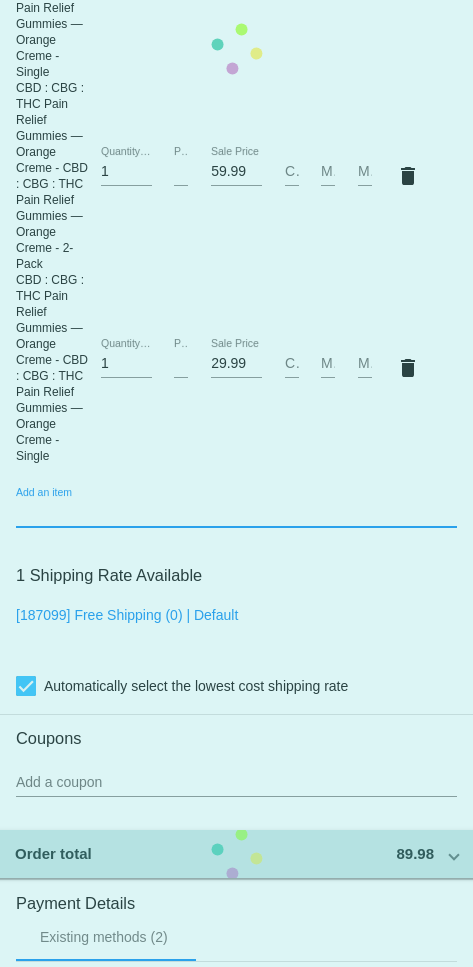 scroll, scrollTop: 1512, scrollLeft: 0, axis: vertical 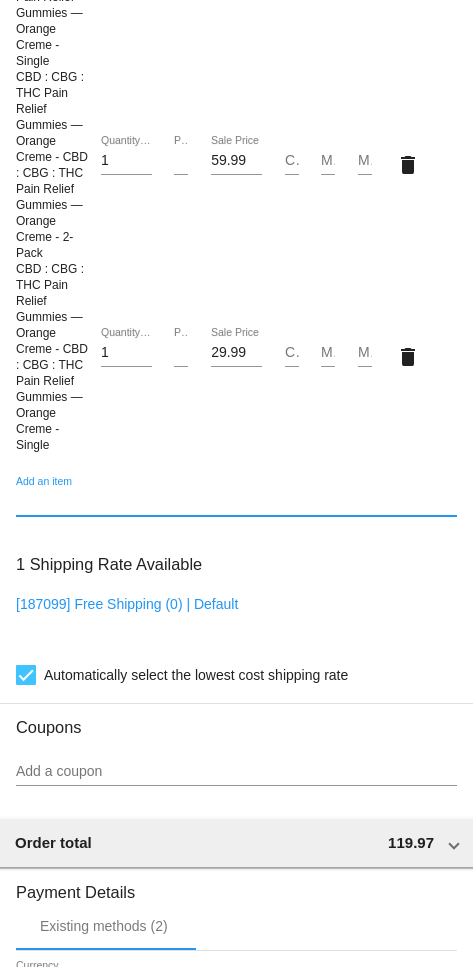 click on "delete" 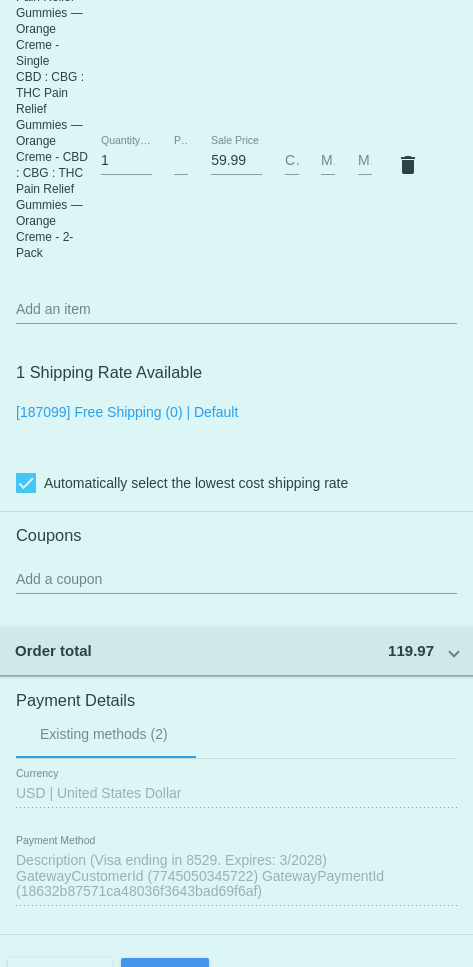 click on "Customer
6251549: [PERSON_NAME]
[EMAIL_ADDRESS][DOMAIN_NAME]
Customer Shipping
Enter Shipping Address Select A Saved Address (0)
[PERSON_NAME]
Shipping First Name
[PERSON_NAME]
Shipping Last Name
[GEOGRAPHIC_DATA] | [GEOGRAPHIC_DATA]
Shipping Country
[STREET_ADDRESS]
[STREET_ADDRESS]
Bradenton
Shipping City
[GEOGRAPHIC_DATA] | [US_STATE]
Shipping State
34211-2783
Shipping Postcode
Scheduled Order Details
Frequency:
Every 30 days
Active
Status 1" 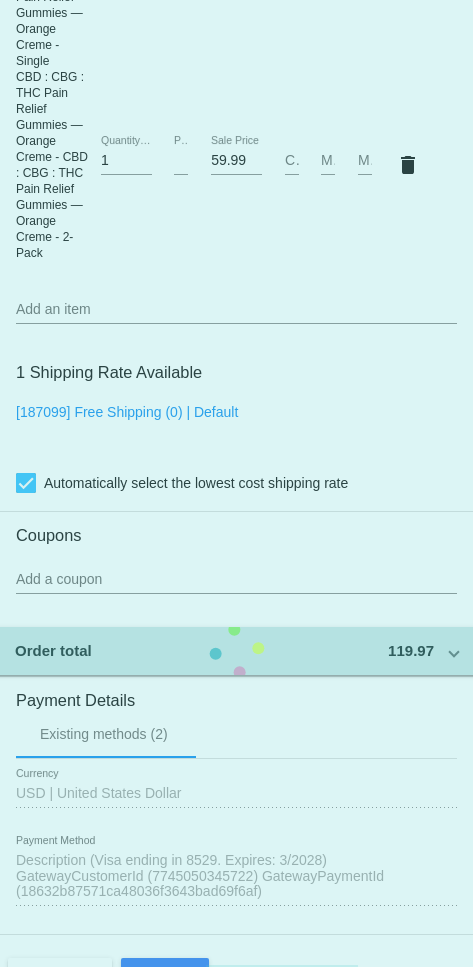 click on "Customer
6251549: [PERSON_NAME]
[EMAIL_ADDRESS][DOMAIN_NAME]
Customer Shipping
Enter Shipping Address Select A Saved Address (0)
[PERSON_NAME]
Shipping First Name
[PERSON_NAME]
Shipping Last Name
[GEOGRAPHIC_DATA] | [GEOGRAPHIC_DATA]
Shipping Country
[STREET_ADDRESS]
[STREET_ADDRESS]
Bradenton
Shipping City
[GEOGRAPHIC_DATA] | [US_STATE]
Shipping State
34211-2783
Shipping Postcode
Scheduled Order Details
Frequency:
Every 30 days
Active
Status 1" 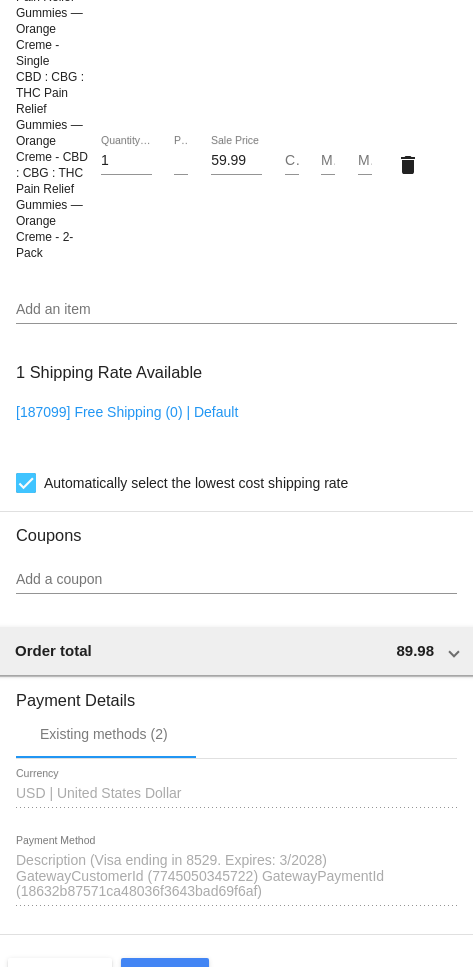 click on "delete" 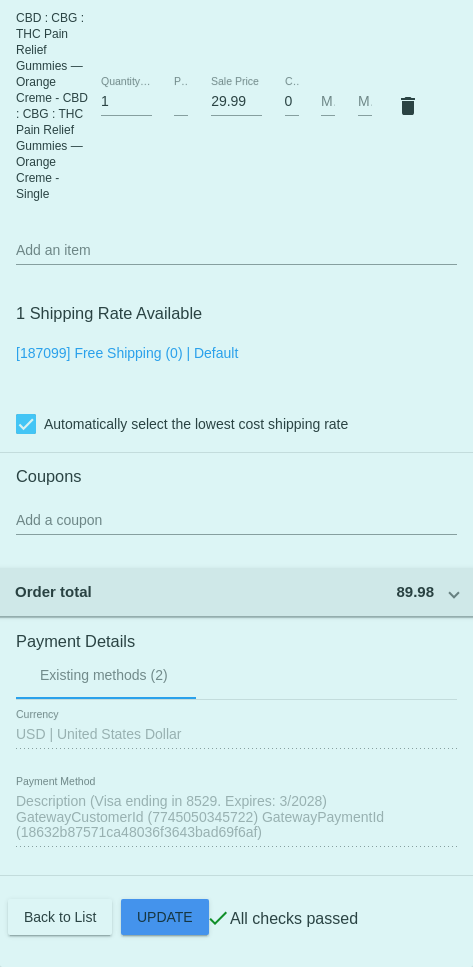 scroll, scrollTop: 1443, scrollLeft: 0, axis: vertical 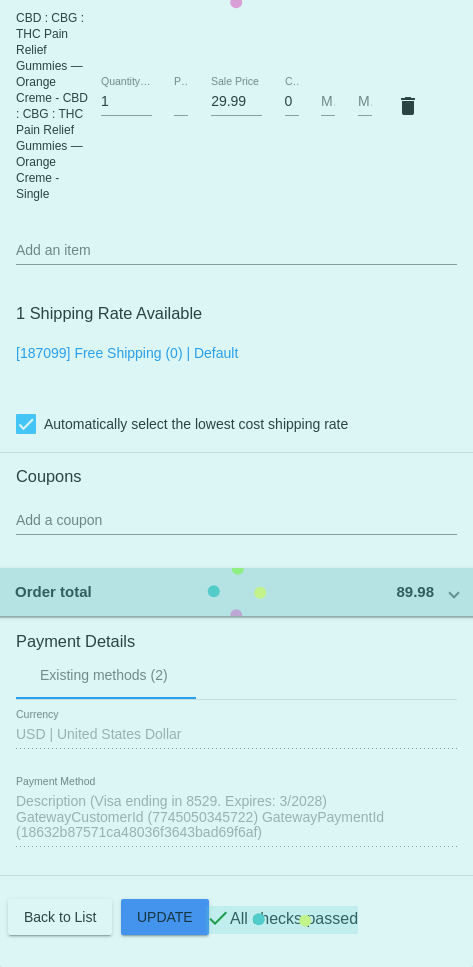 click on "Customer
6251549: [PERSON_NAME]
[EMAIL_ADDRESS][DOMAIN_NAME]
Customer Shipping
Enter Shipping Address Select A Saved Address (0)
[PERSON_NAME]
Shipping First Name
[PERSON_NAME]
Shipping Last Name
[GEOGRAPHIC_DATA] | [GEOGRAPHIC_DATA]
Shipping Country
[STREET_ADDRESS]
[STREET_ADDRESS]
Bradenton
Shipping City
[GEOGRAPHIC_DATA] | [US_STATE]
Shipping State
34211-2783
Shipping Postcode
Scheduled Order Details
Frequency:
Every 30 days
Active
Status 1" 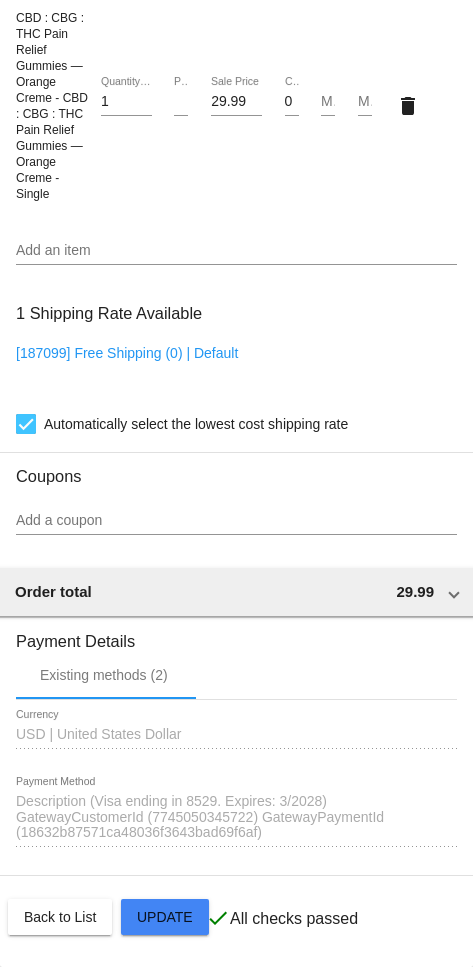 click on "Add an item" at bounding box center [236, 251] 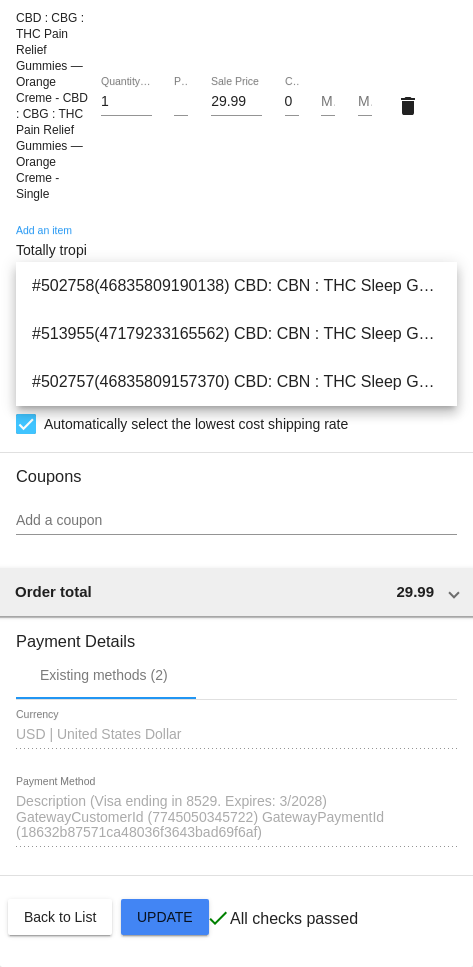 type on "Totally tropi" 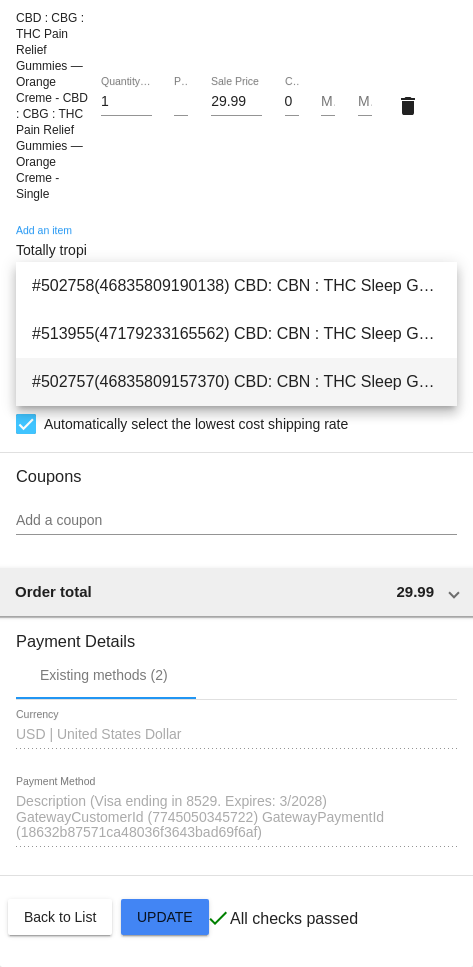 click on "#502757(46835809157370) CBD: CBN : THC Sleep Gummies — Totally Tropical - CBD: CBN : THC Sleep Gummies — Totally Tropical - Single 29.99" at bounding box center (236, 382) 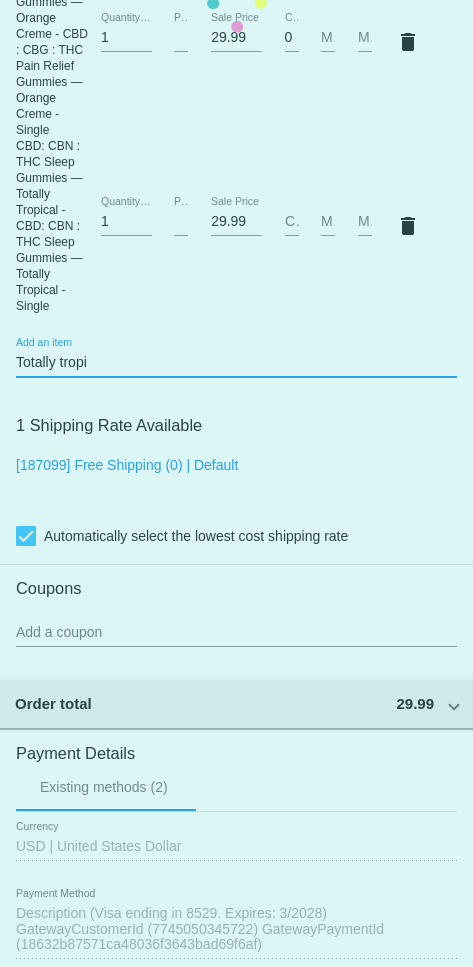 type 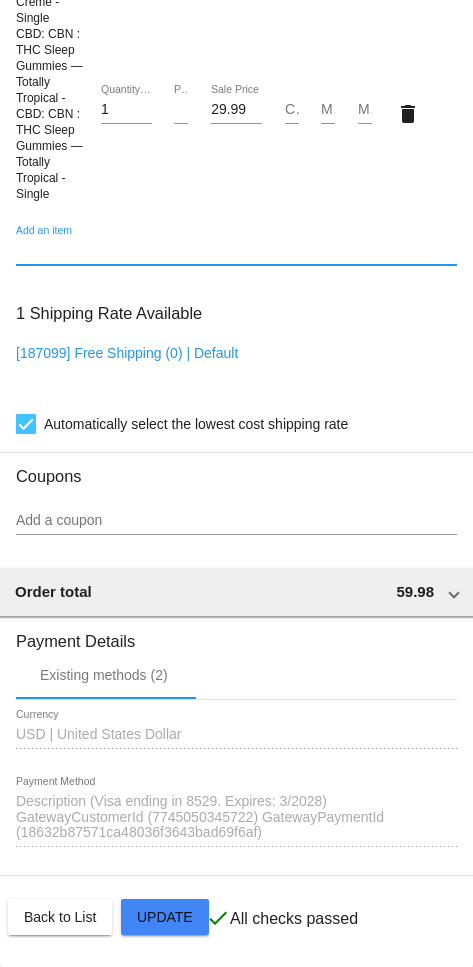 scroll, scrollTop: 1641, scrollLeft: 0, axis: vertical 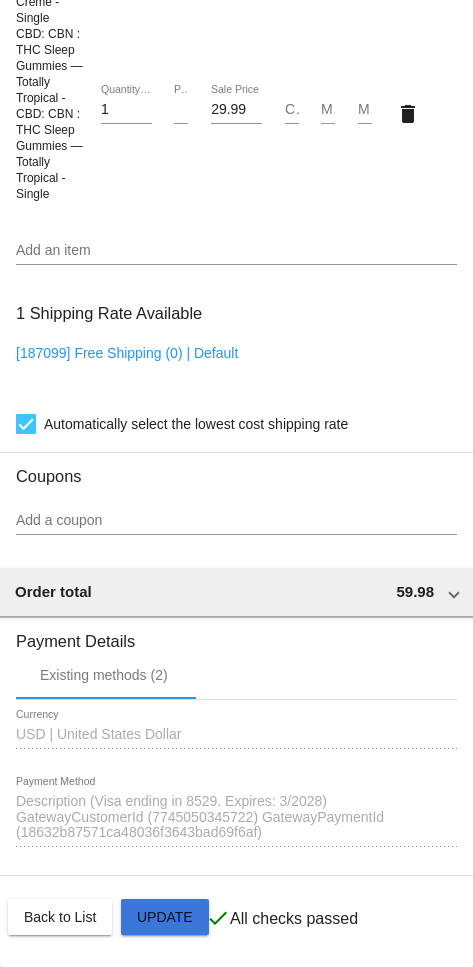 click on "Customer
6251549: [PERSON_NAME]
[EMAIL_ADDRESS][DOMAIN_NAME]
Customer Shipping
Enter Shipping Address Select A Saved Address (0)
[PERSON_NAME]
Shipping First Name
[PERSON_NAME]
Shipping Last Name
[GEOGRAPHIC_DATA] | [GEOGRAPHIC_DATA]
Shipping Country
[STREET_ADDRESS]
[STREET_ADDRESS]
Bradenton
Shipping City
[GEOGRAPHIC_DATA] | [US_STATE]
Shipping State
34211-2783
Shipping Postcode
Scheduled Order Details
Frequency:
Every 30 days
Active
Status 1" 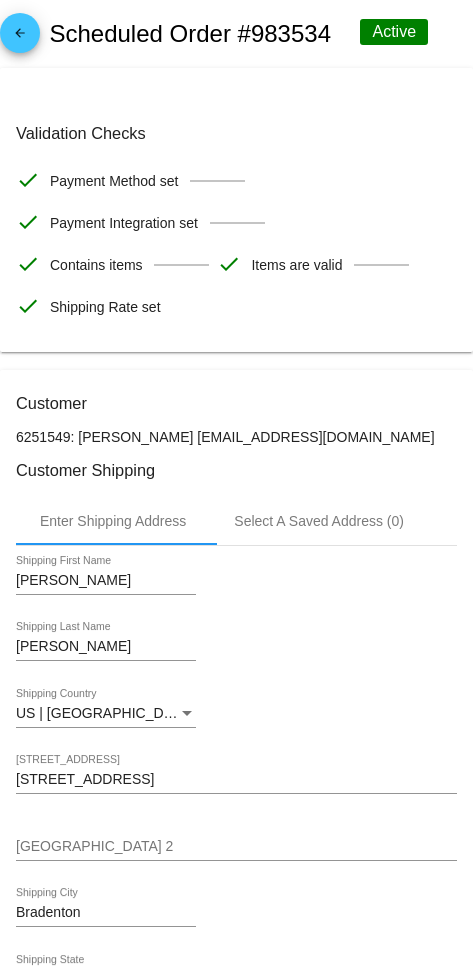 scroll, scrollTop: 0, scrollLeft: 0, axis: both 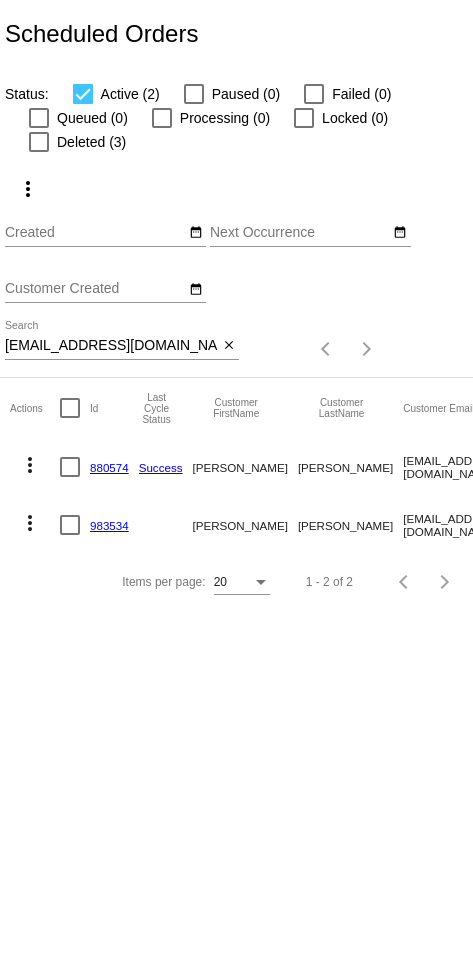 click on "880574" 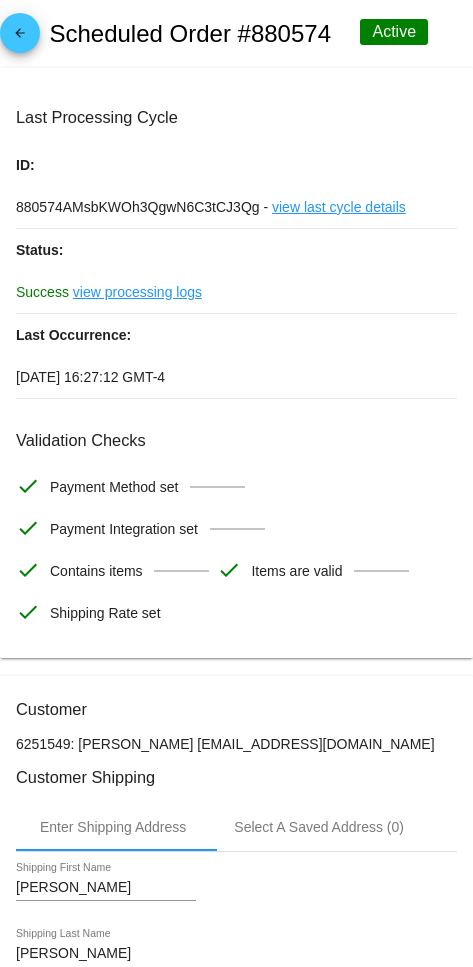 scroll, scrollTop: 0, scrollLeft: 0, axis: both 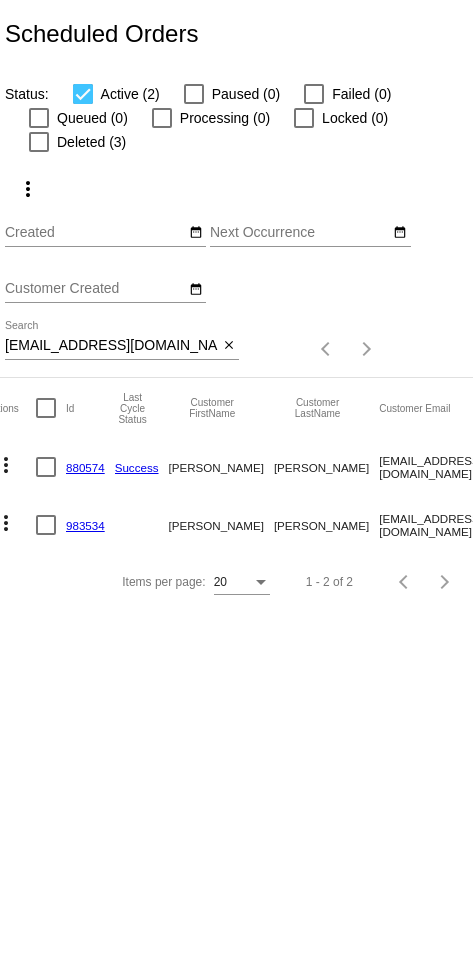click on "983534" 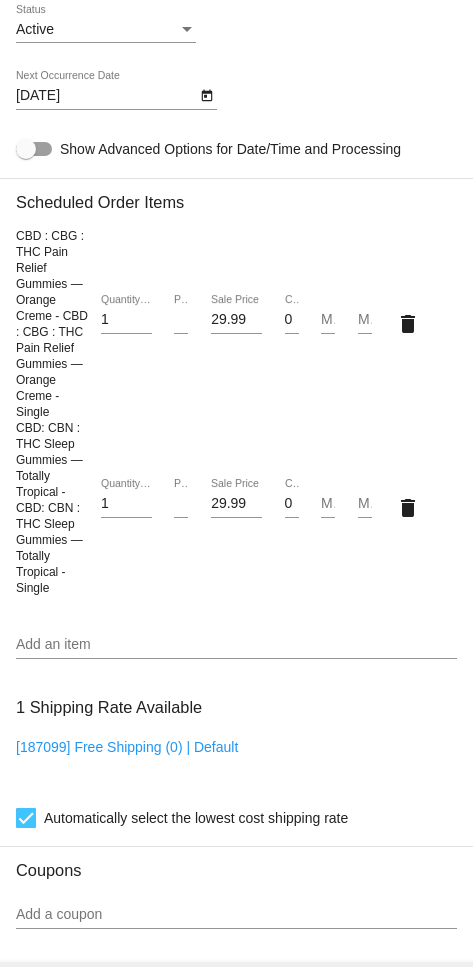 scroll, scrollTop: 1162, scrollLeft: 0, axis: vertical 